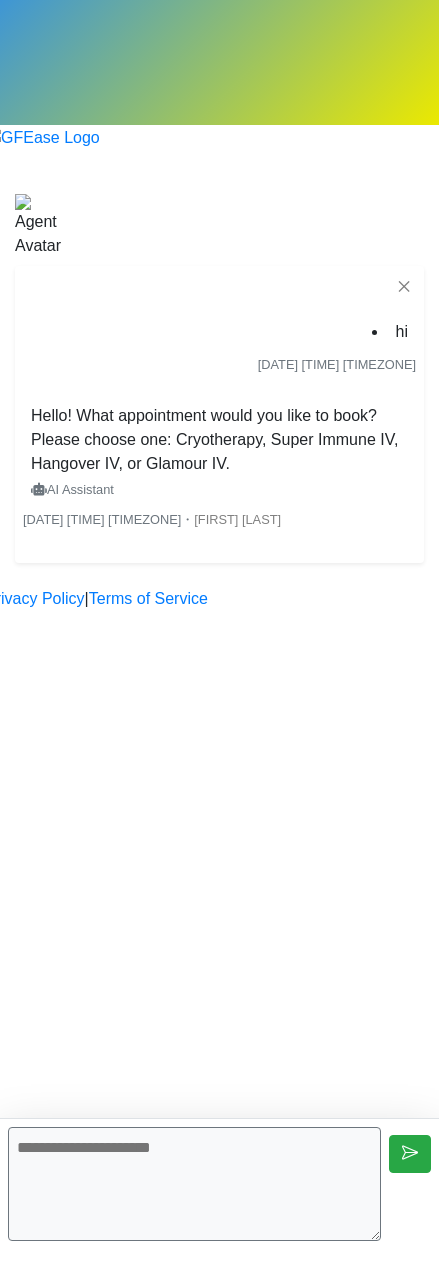 scroll, scrollTop: 0, scrollLeft: 0, axis: both 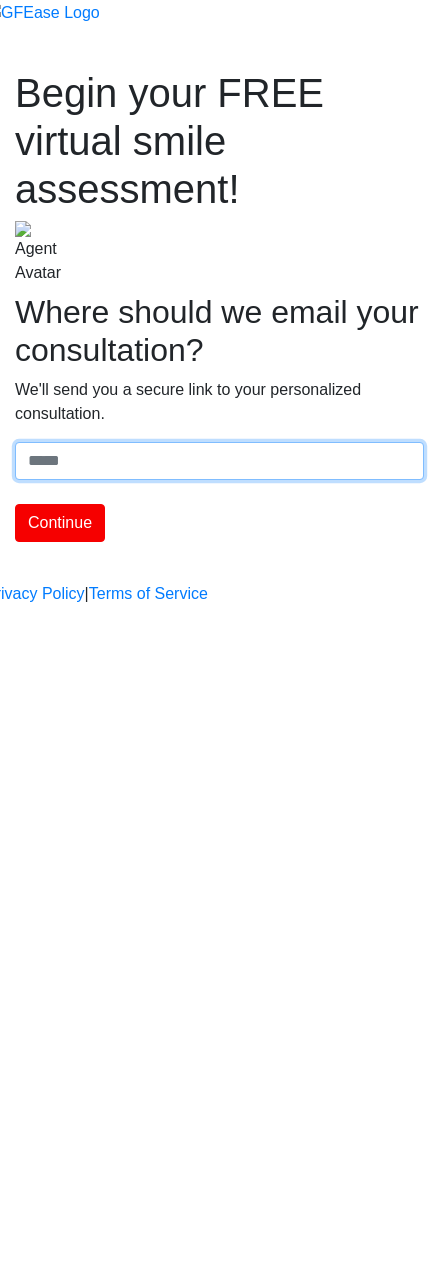 click on "Where should we email your treatment plan?" at bounding box center (219, 461) 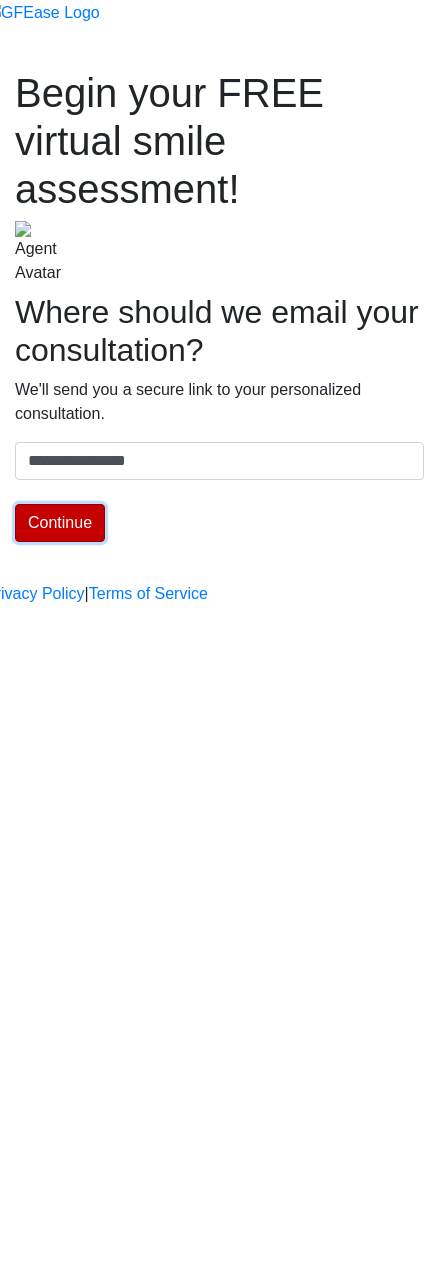 click on "Continue" at bounding box center [60, 523] 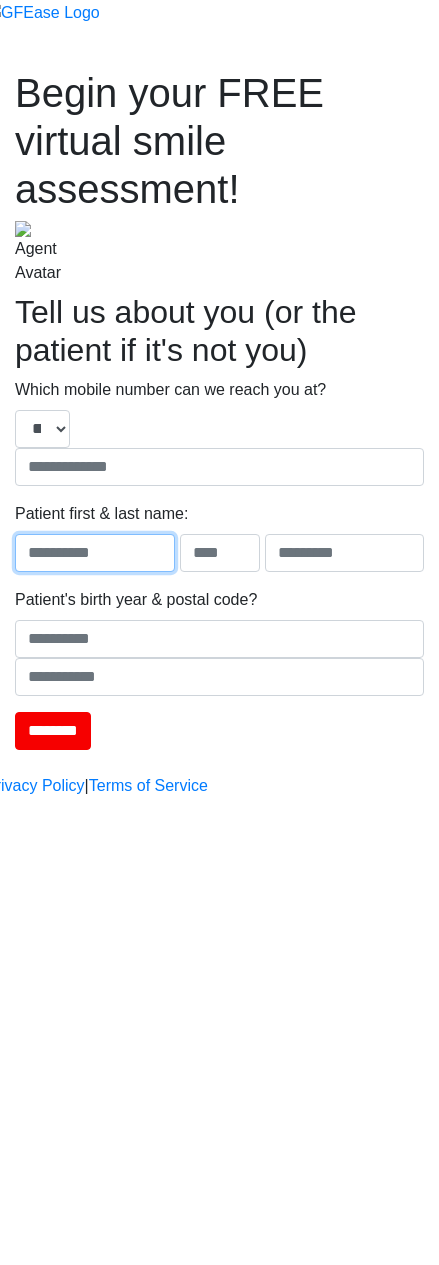 click at bounding box center [95, 553] 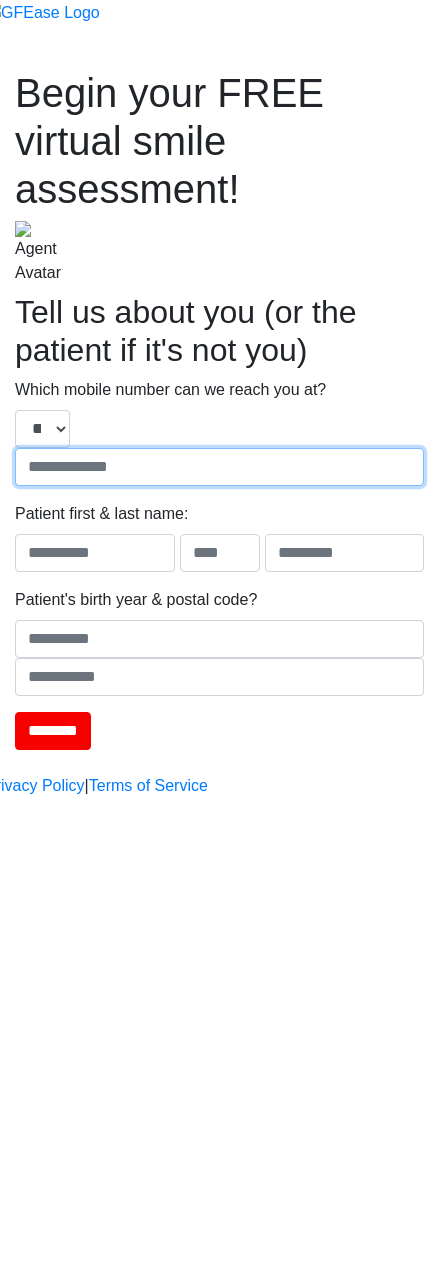 type on "**********" 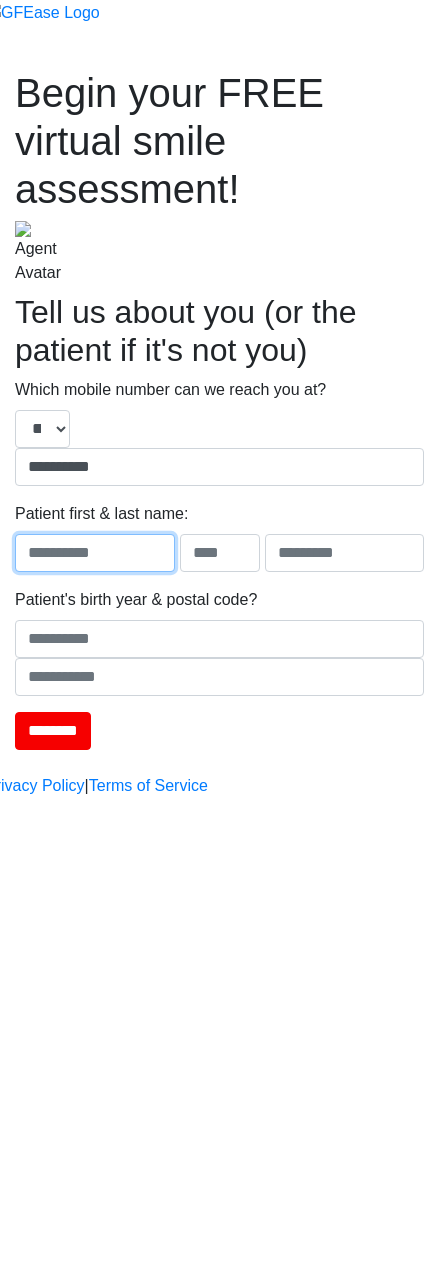 type on "****" 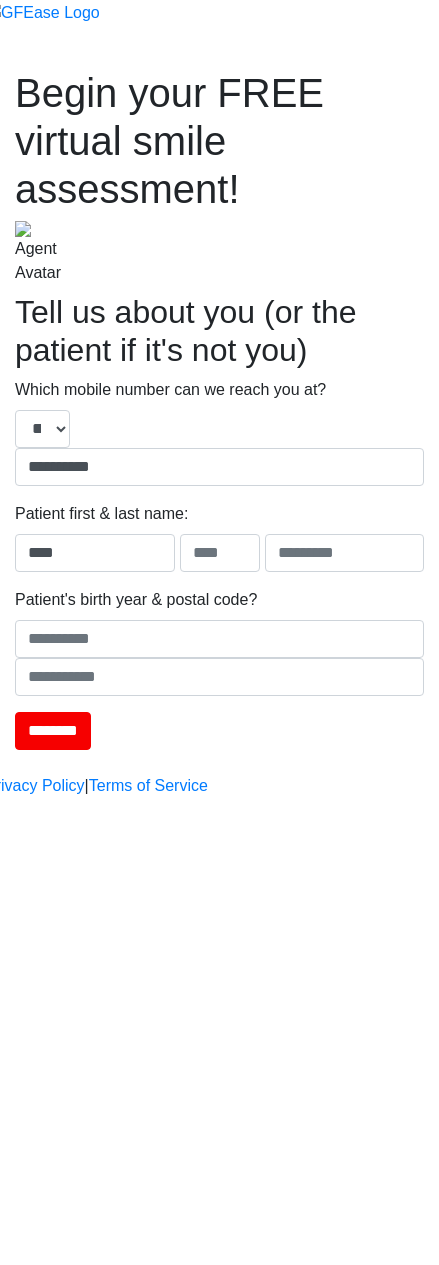 type on "****" 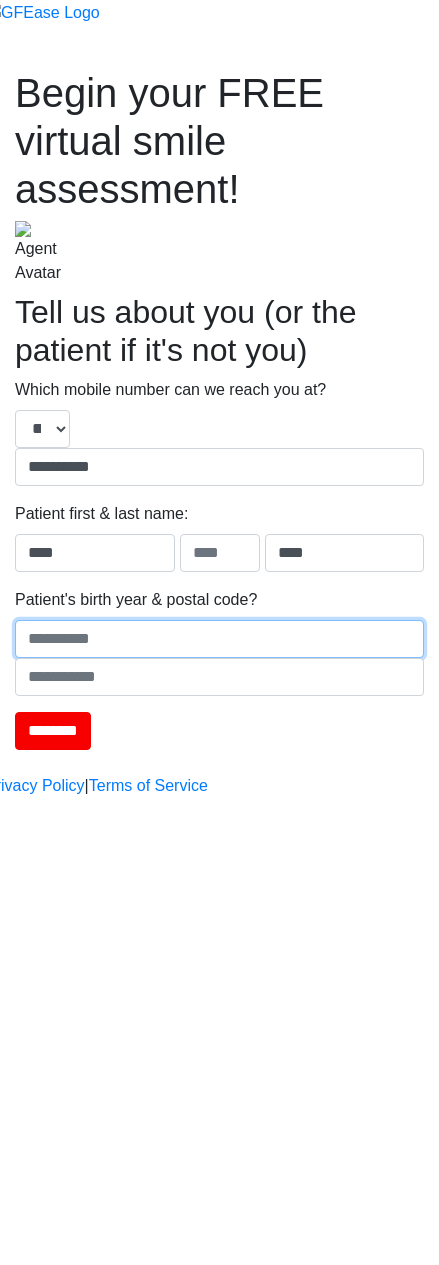 type on "****" 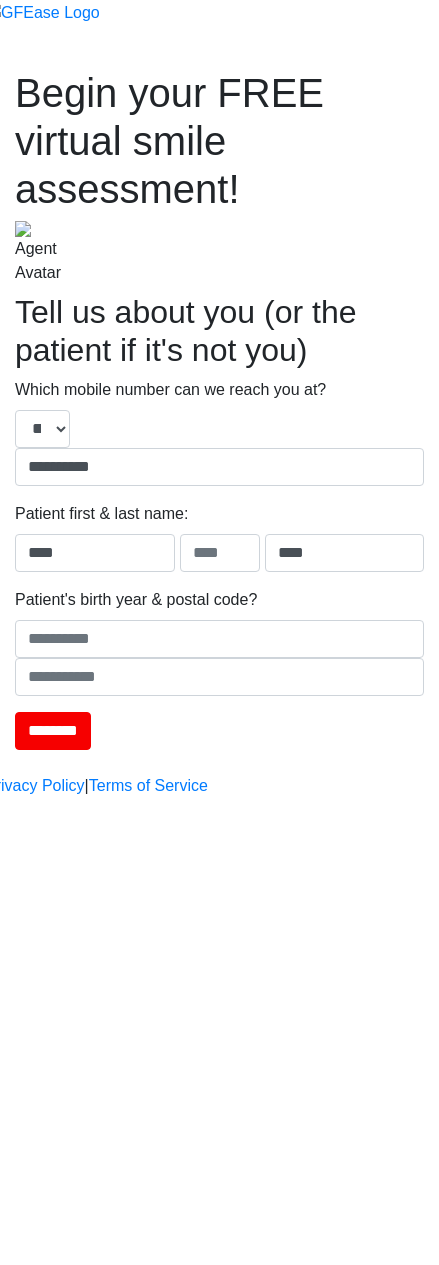type on "******" 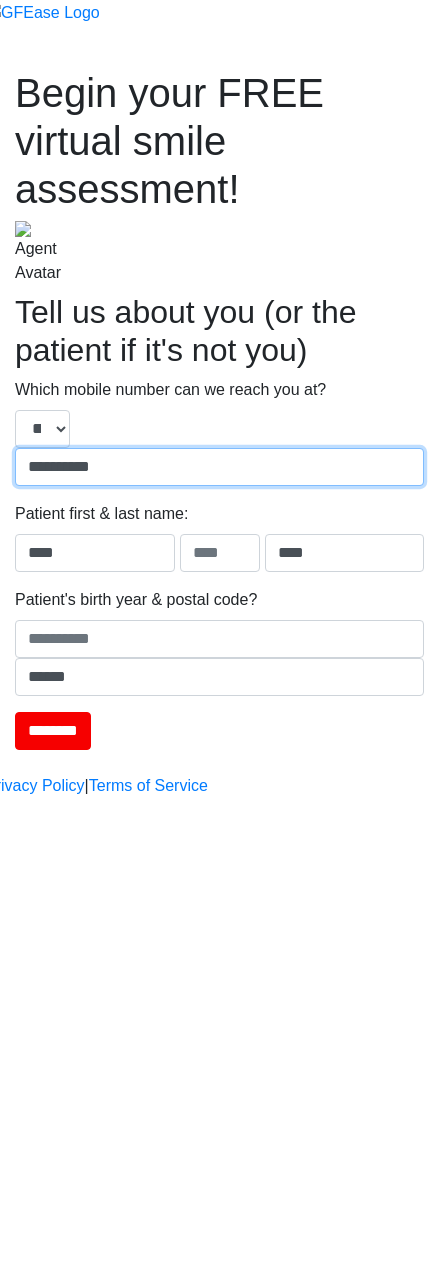 click on "**********" at bounding box center [219, 467] 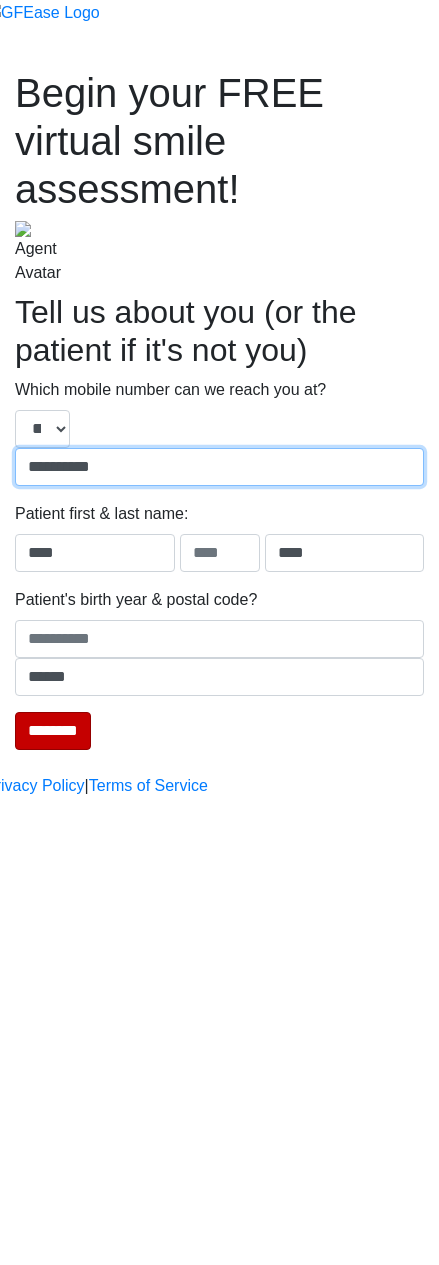 type on "**********" 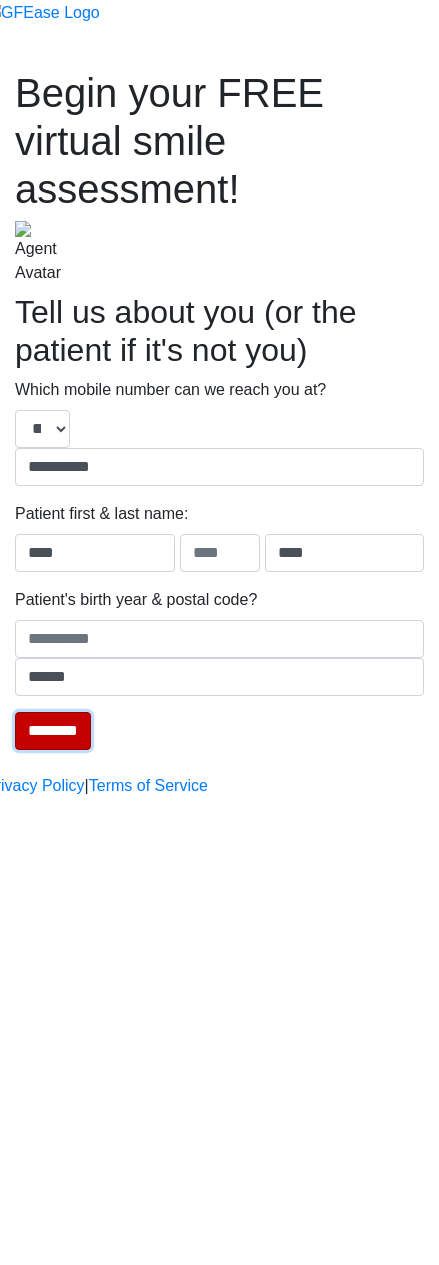 click on "********" at bounding box center [53, 731] 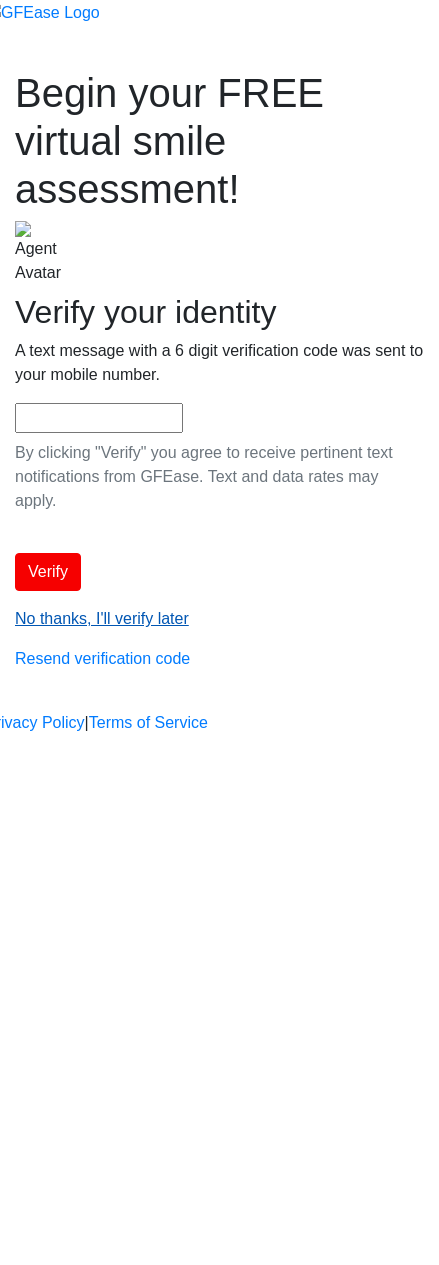 click on "No thanks, I'll verify later" at bounding box center [102, 618] 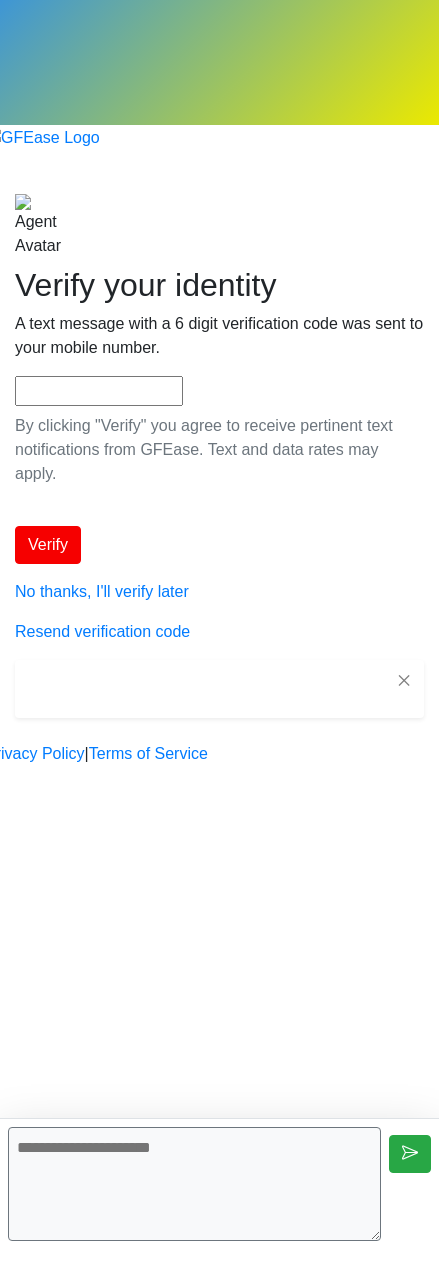 click at bounding box center [194, 1184] 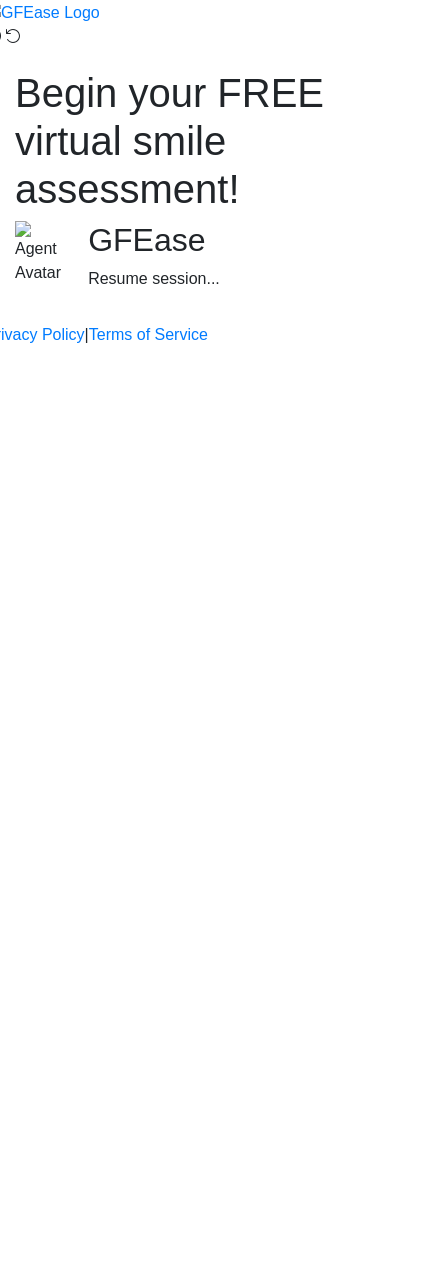 scroll, scrollTop: 0, scrollLeft: 0, axis: both 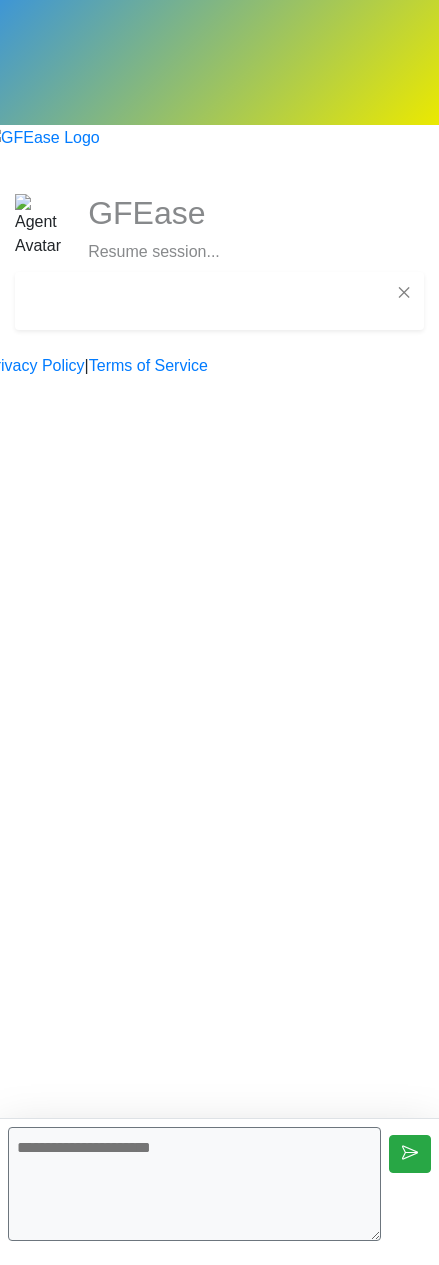 click on "Begin your FREE virtual smile assessment!
GFEase
Resume session...
✕
is typing...
・
Appointment Cost:   $0.00
Payment Method on File
We'll use your saved payment method:
Saved Payment Method" at bounding box center (219, 262) 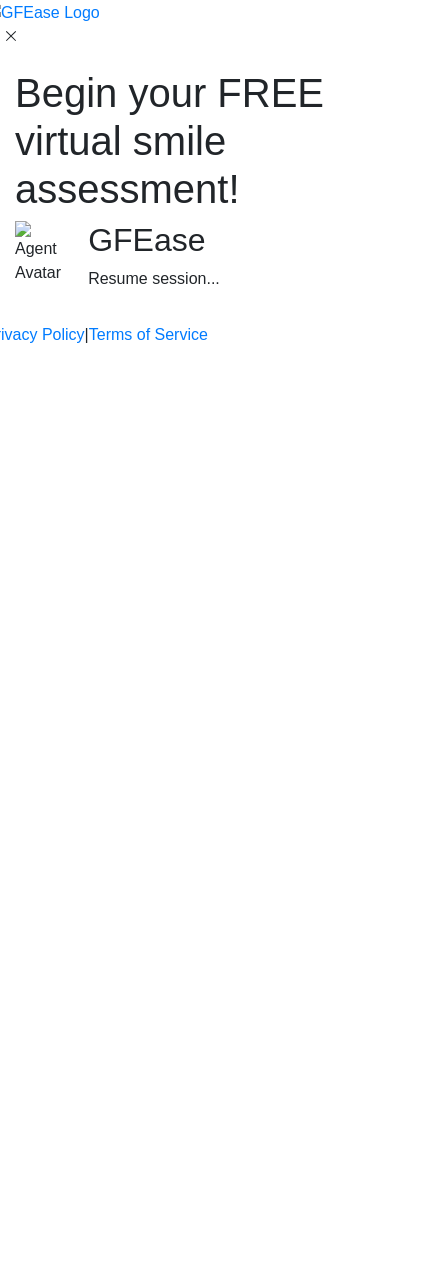 scroll, scrollTop: 0, scrollLeft: 0, axis: both 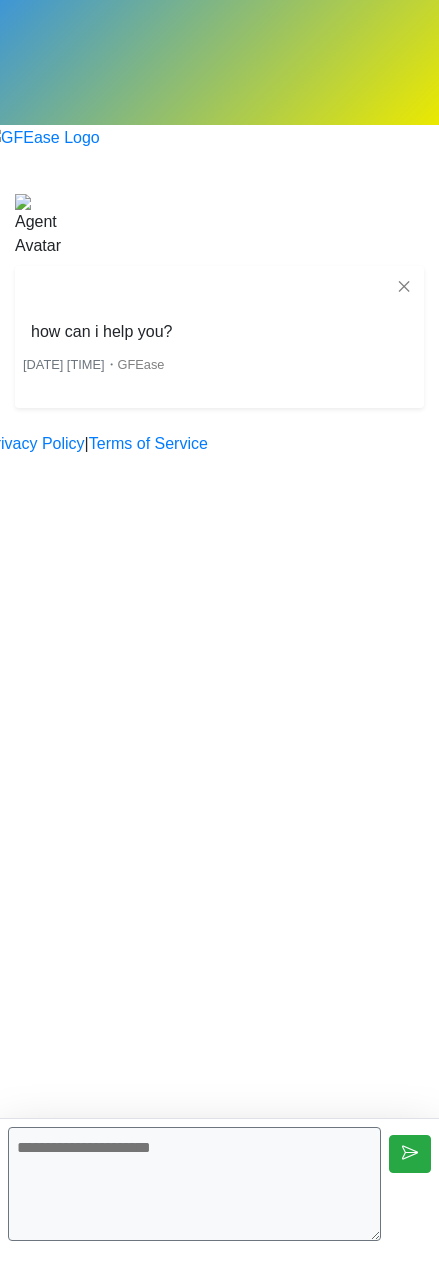 click at bounding box center [194, 1184] 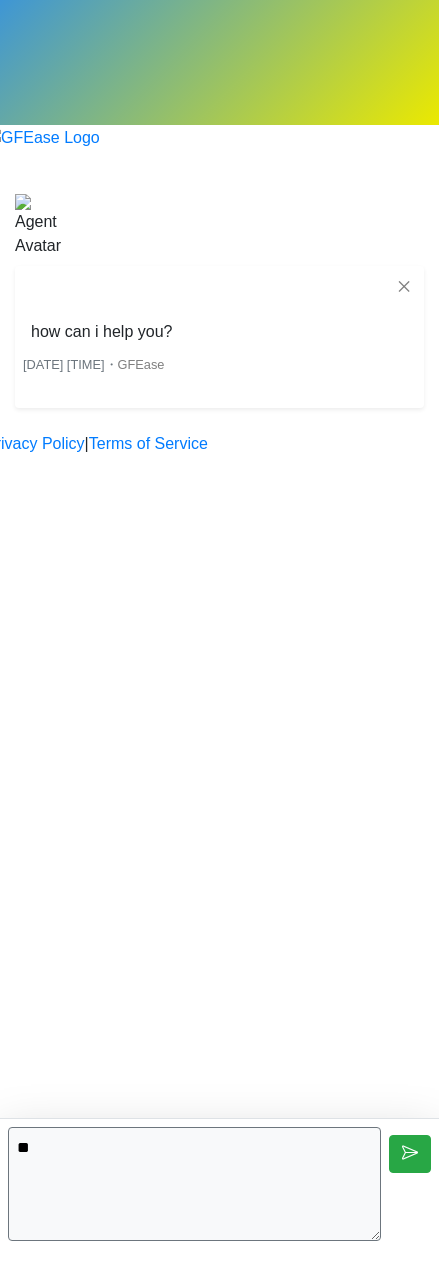 type on "**" 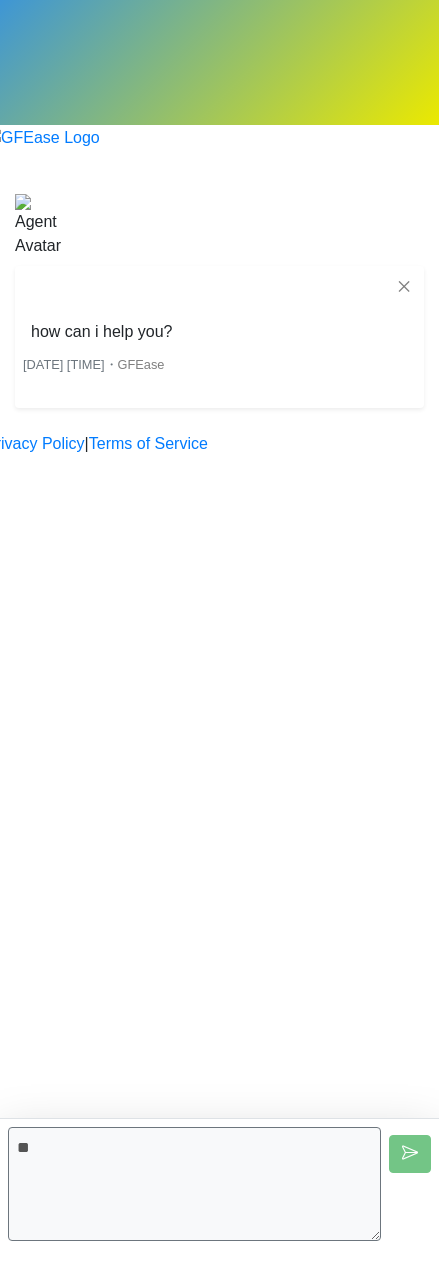 type 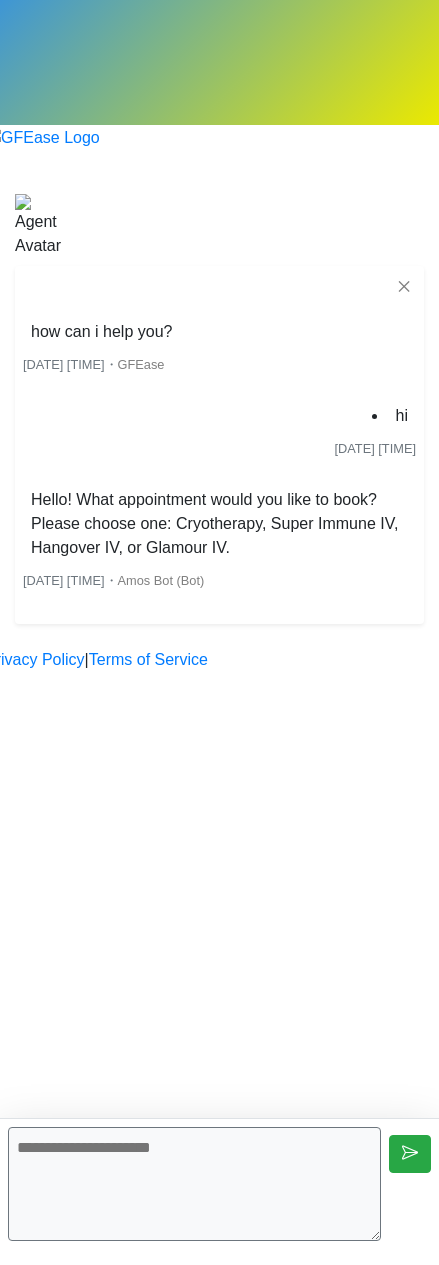 click on "Hello! What appointment would you like to book? Please choose one: Cryotherapy, Super Immune IV, Hangover IV, or Glamour IV.
[DATE] [TIME]  ・
[BOT_NAME]
is typing..." at bounding box center [219, 409] 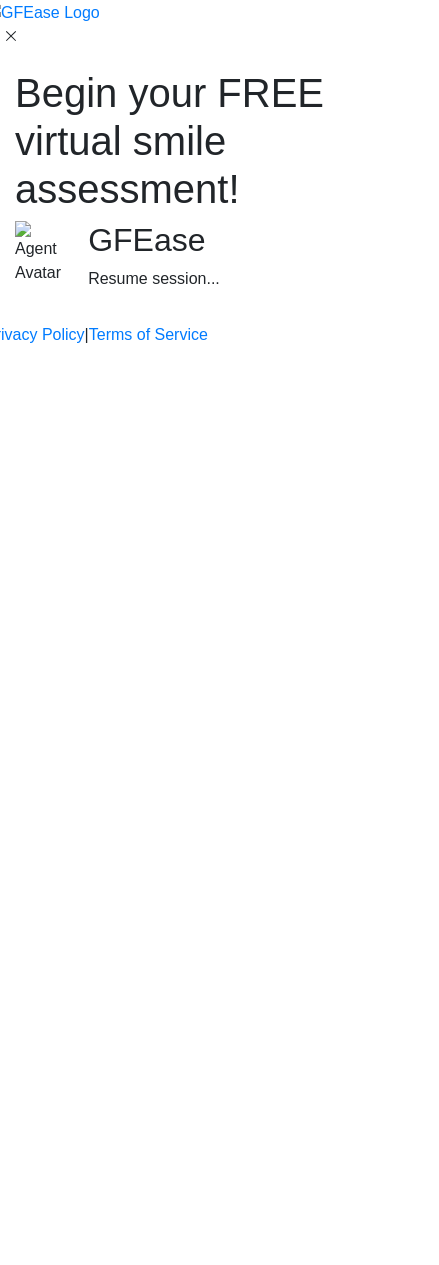scroll, scrollTop: 0, scrollLeft: 0, axis: both 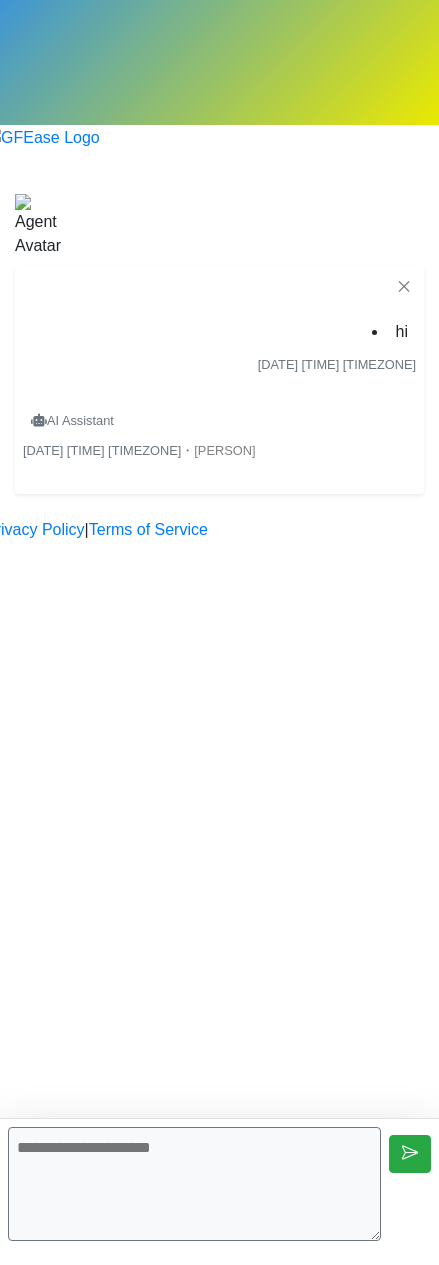 click on "[DATE] [TIME] [TIMEZONE]
✕
hi
[DATE] [TIME] [TIMEZONE]
AI Assistant
[DATE] [TIME] [TIMEZONE]  ・
[PERSON]
is typing...
・
Appointment Cost:   $0.00" at bounding box center (219, 344) 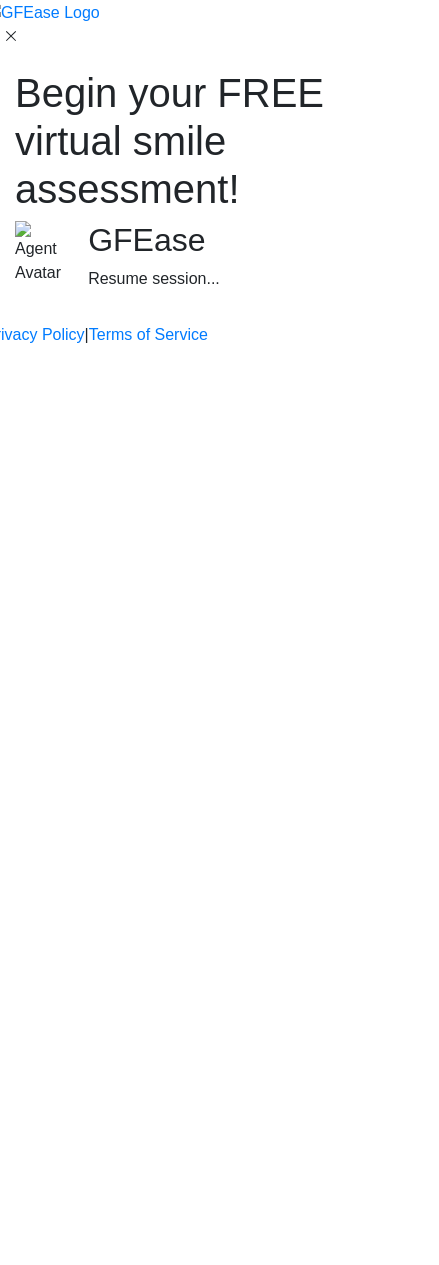 scroll, scrollTop: 0, scrollLeft: 0, axis: both 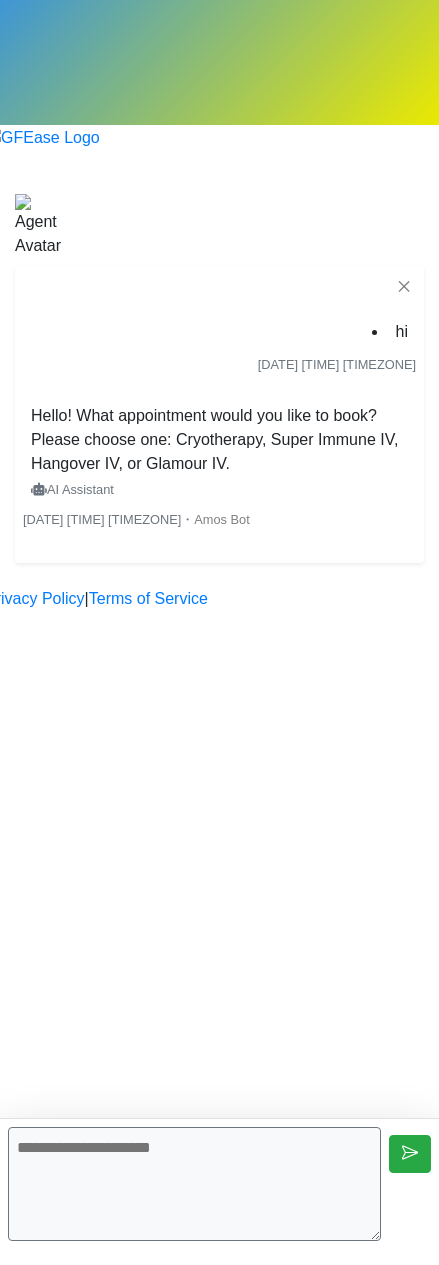 click on "Begin your FREE virtual smile assessment!
✕
hi
2025-08-05 15:44:22 -0400
Hello! What appointment would you like to book? Please choose one: Cryotherapy, Super Immune IV, Hangover IV, or Glamour IV.
AI Assistant
2025-08-05 15:44:23 -0400  ・
Amos Bot
is typing...
・" at bounding box center [219, 378] 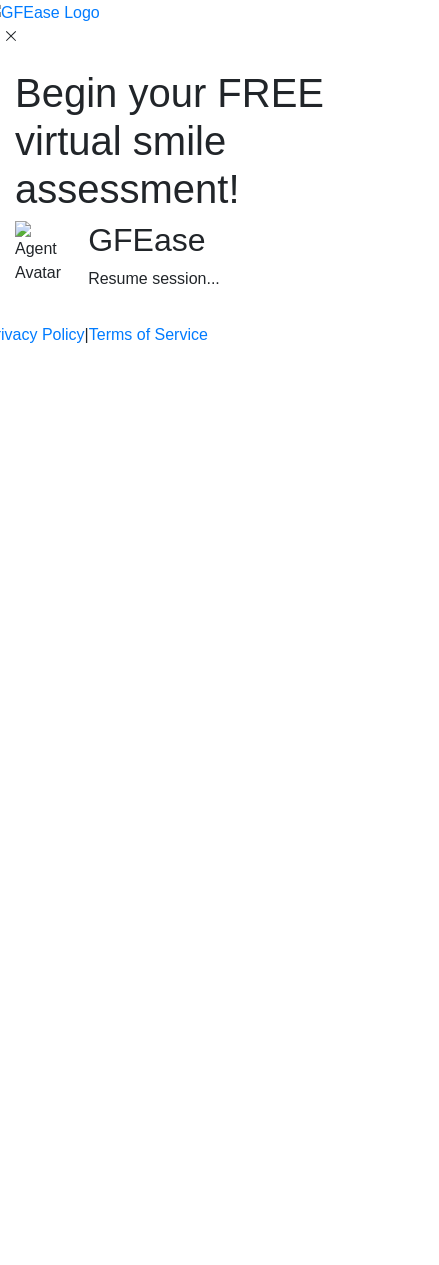 scroll, scrollTop: 0, scrollLeft: 0, axis: both 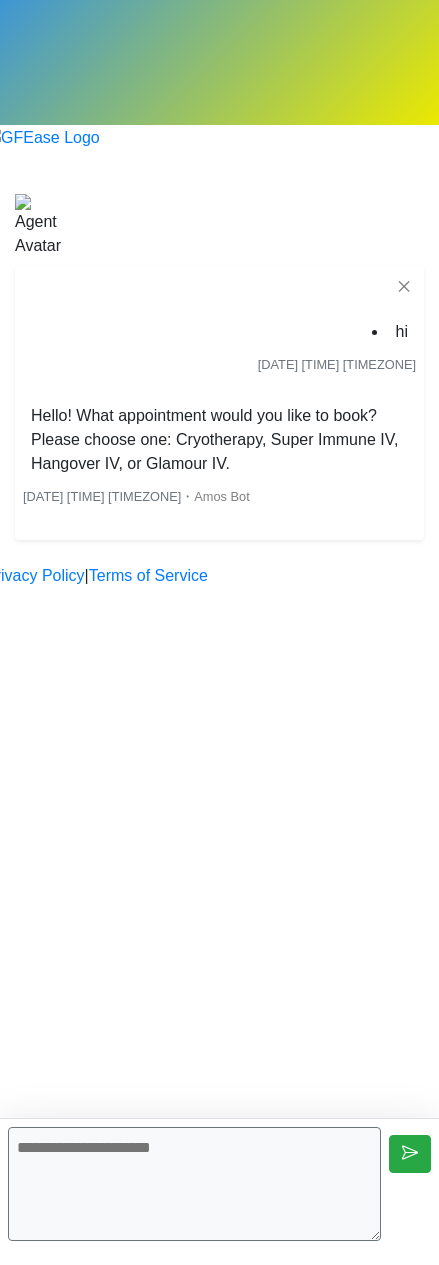 click on "Begin your FREE virtual smile assessment!
✕
hi
[DATE] [TIME] [TIMEZONE]
Hello! What appointment would you like to book? Please choose one: Cryotherapy, Super Immune IV, Hangover IV, or Glamour IV.
[DATE] [TIME] [TIMEZONE]  ・
[PERSON]
is typing...
・" at bounding box center (219, 367) 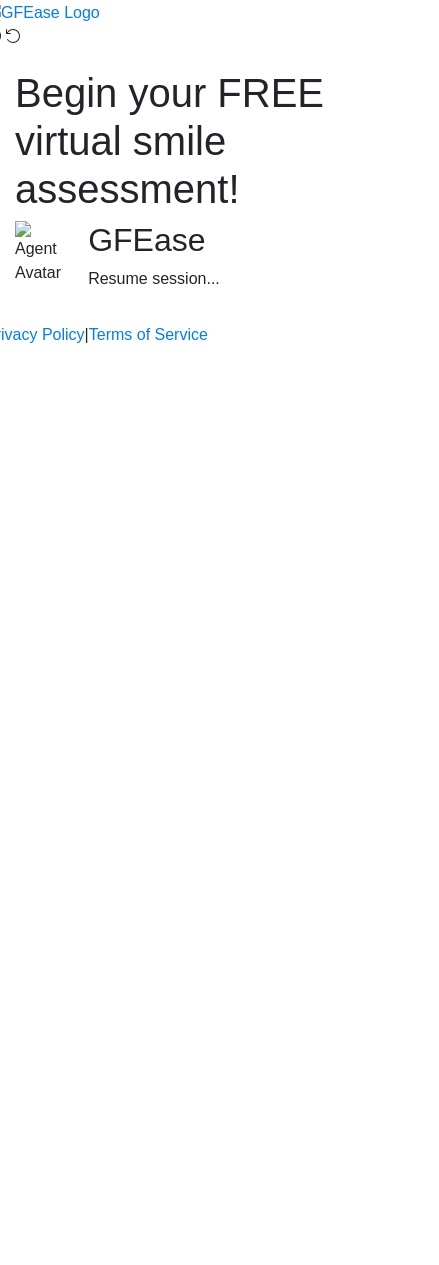 scroll, scrollTop: 0, scrollLeft: 0, axis: both 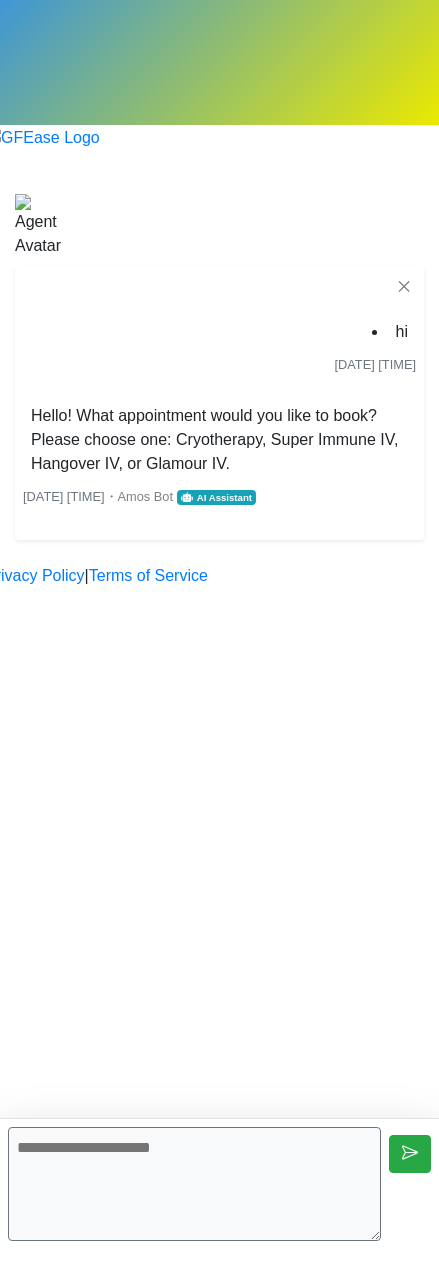 click on "✕
hi
[DATE] [TIME]
Hello! What appointment would you like to book? Please choose one: Cryotherapy, Super Immune IV, Hangover IV, or Glamour IV.
[DATE] [TIME]  ・
[PERSON] [BOT]
AI Assistant
is typing...
・
Appointment Cost:   $0.00" at bounding box center [219, 403] 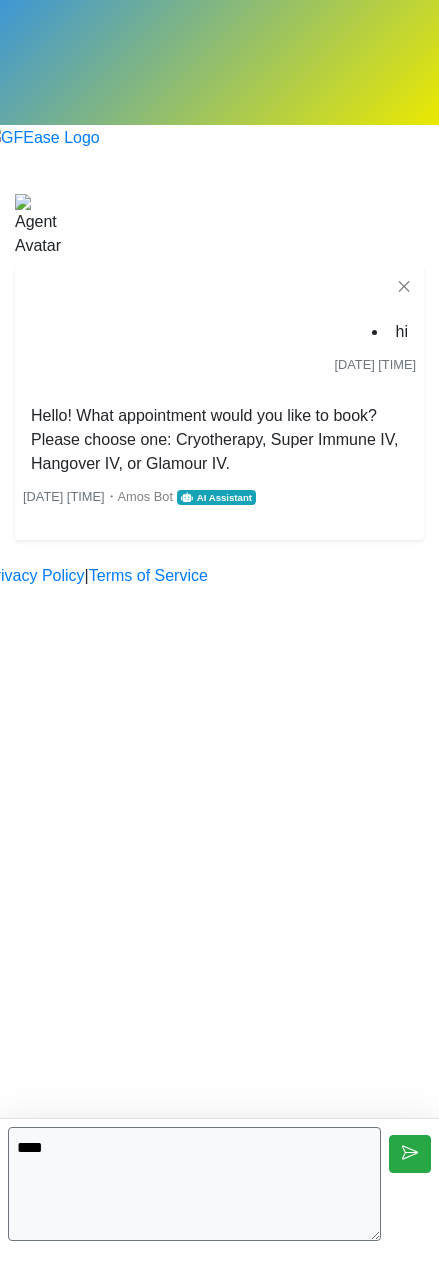 type on "****" 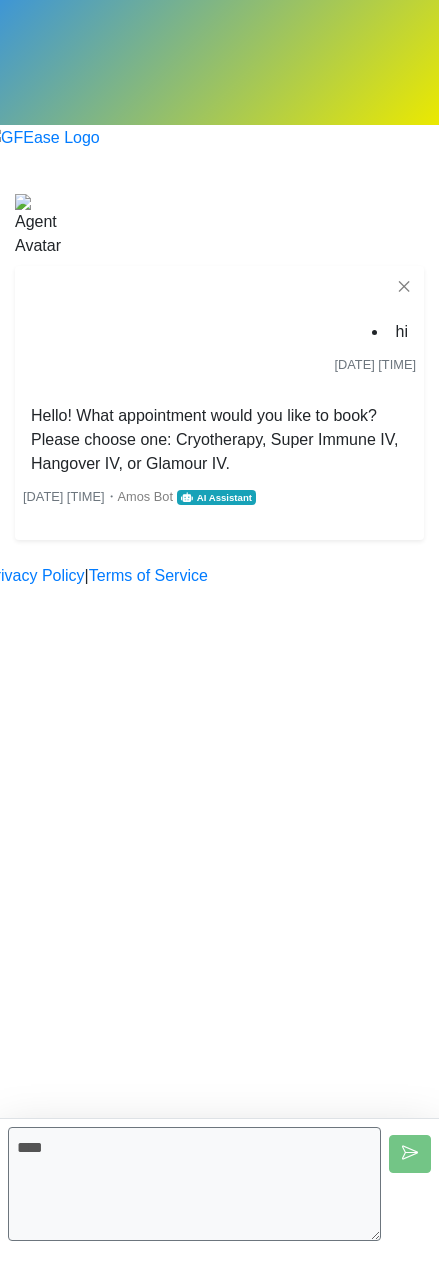 type 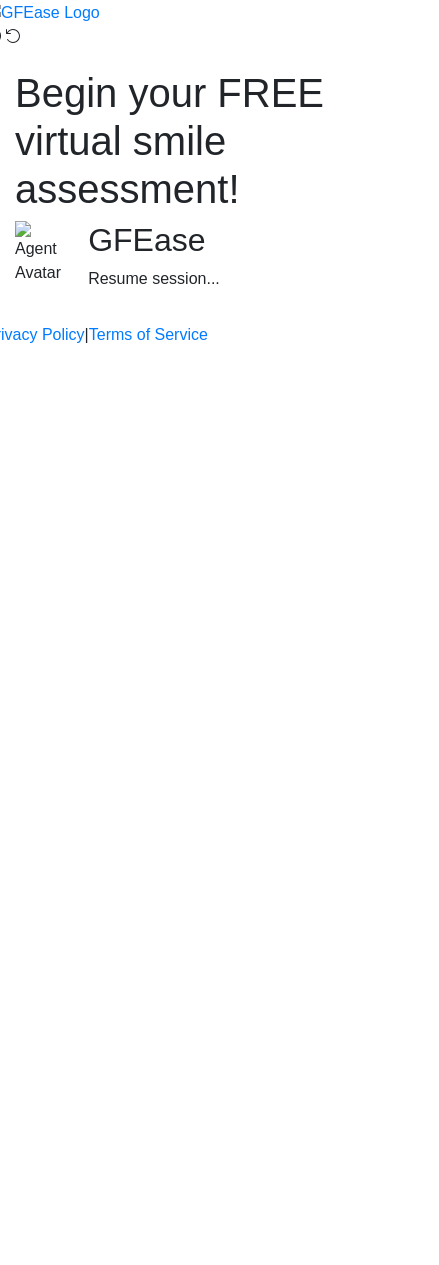 scroll, scrollTop: 0, scrollLeft: 0, axis: both 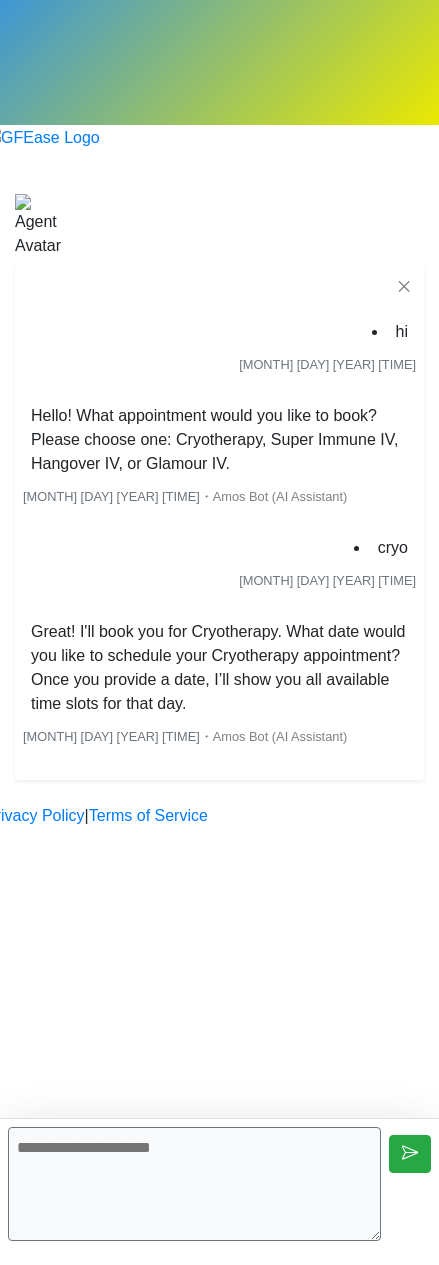 click at bounding box center (194, 1184) 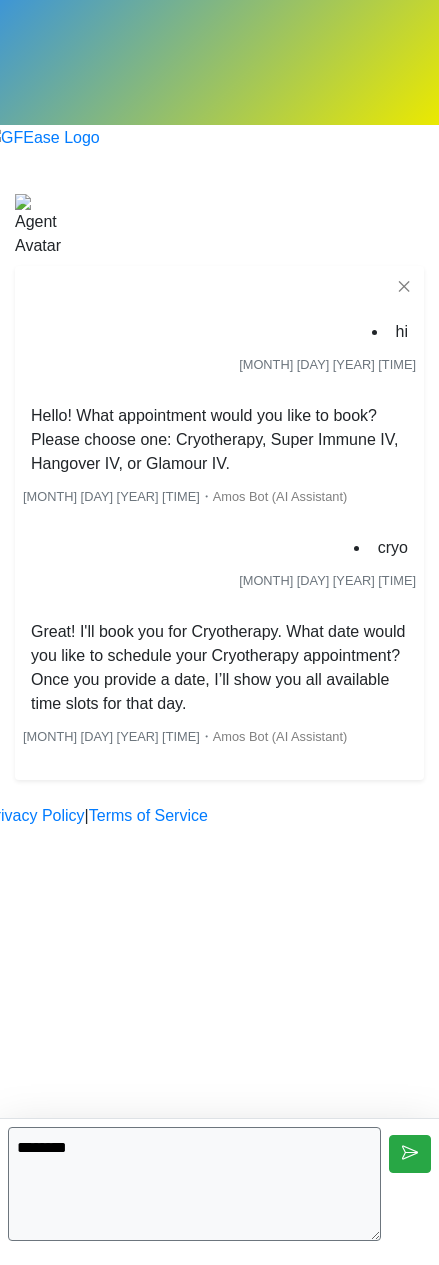 type on "********" 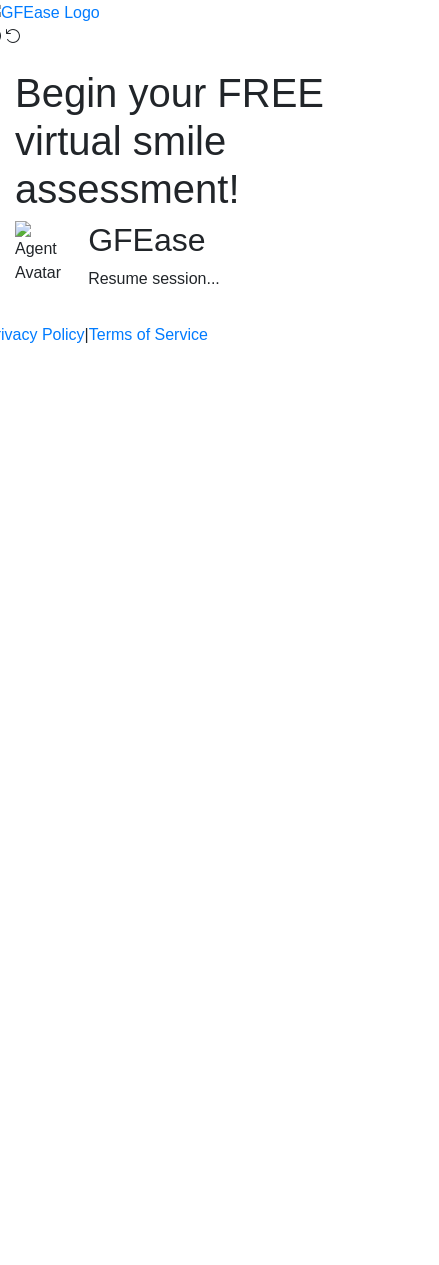 scroll, scrollTop: 0, scrollLeft: 0, axis: both 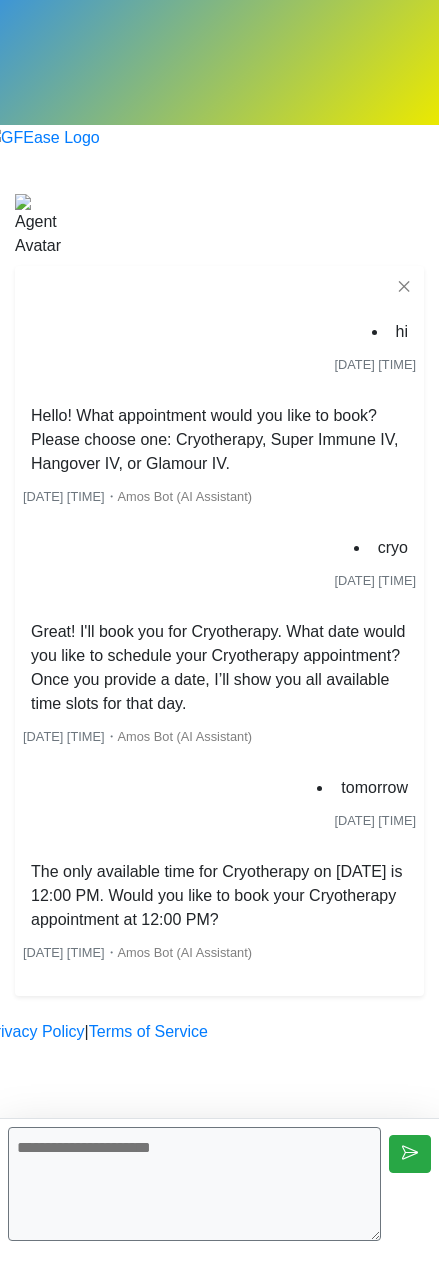 click at bounding box center [194, 1184] 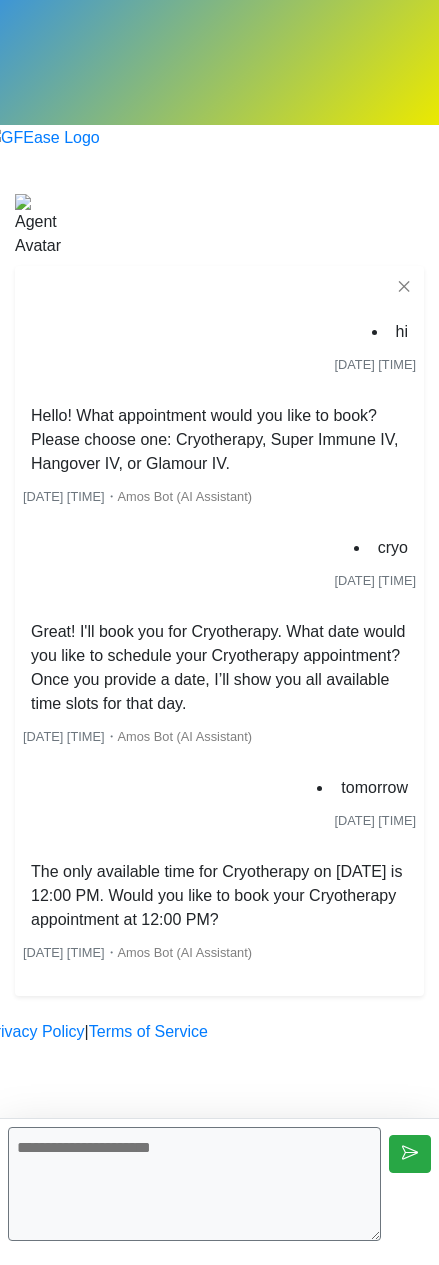 click at bounding box center (194, 1184) 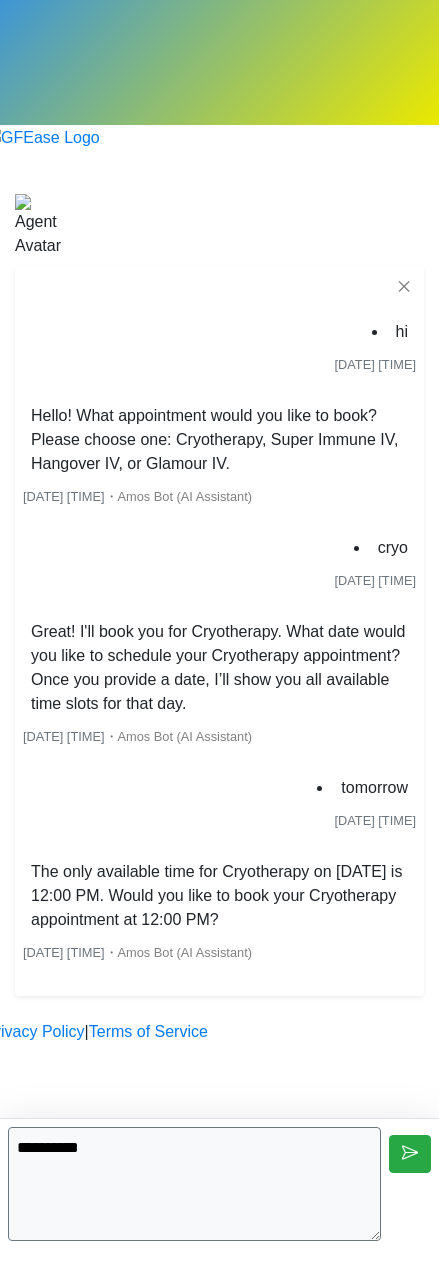 type on "**********" 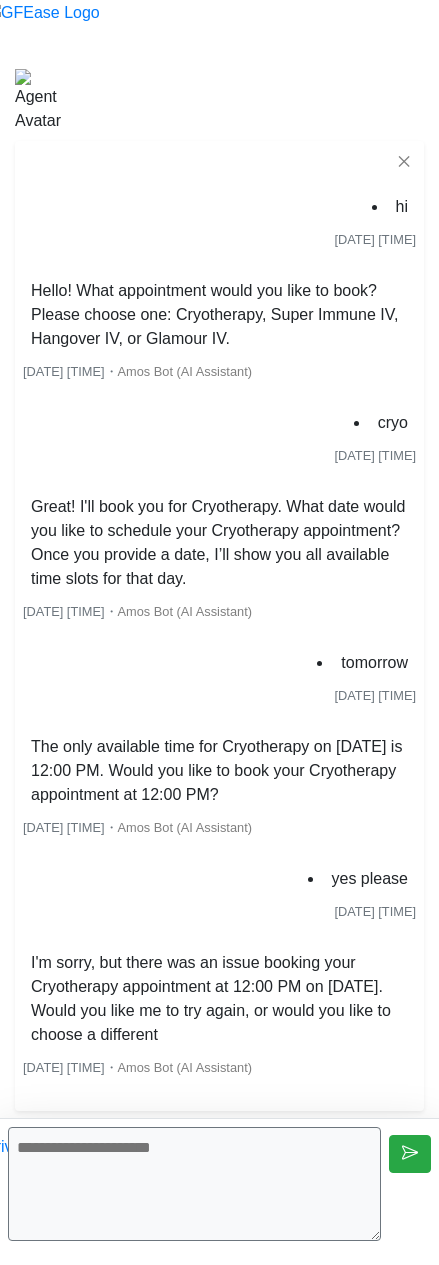scroll, scrollTop: 196, scrollLeft: 0, axis: vertical 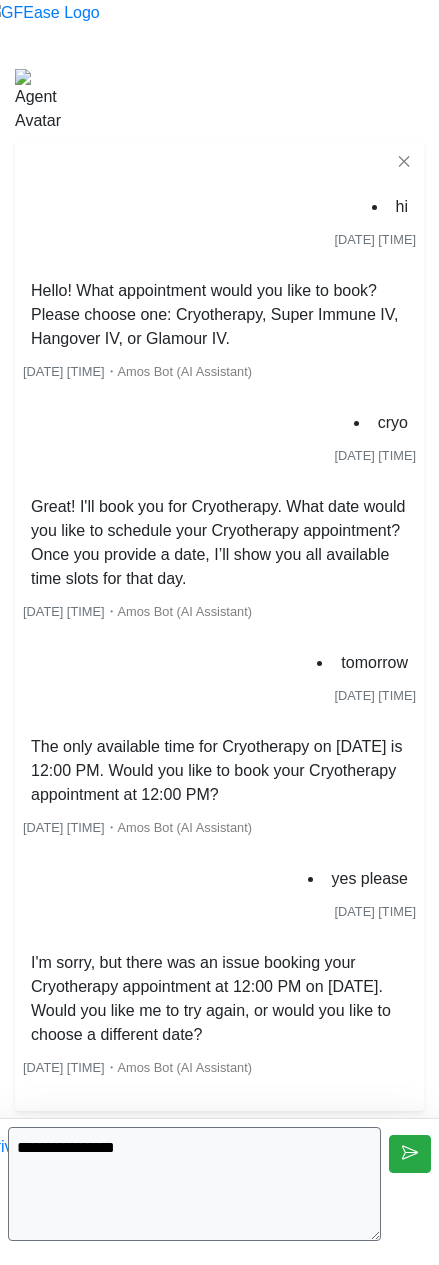 type on "**********" 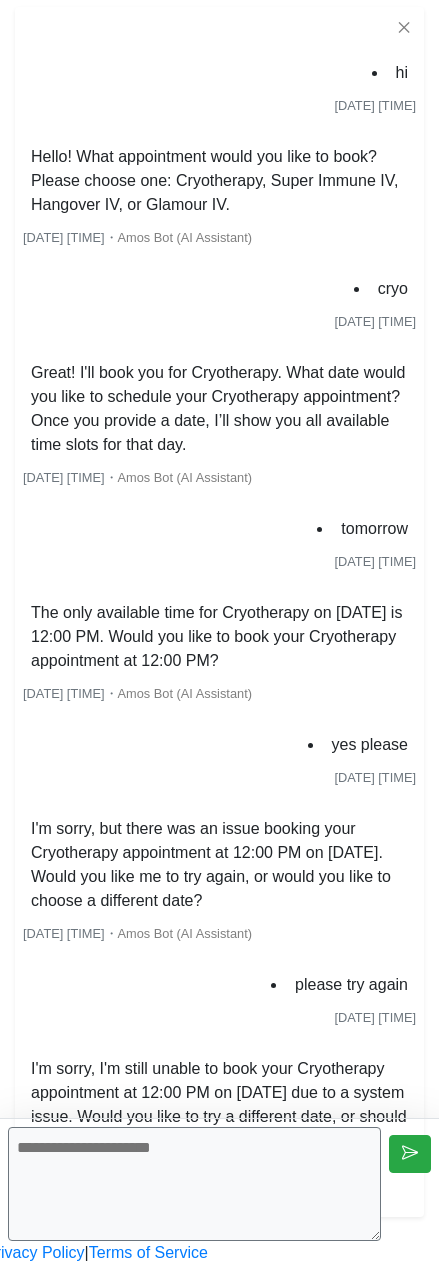 scroll, scrollTop: 484, scrollLeft: 0, axis: vertical 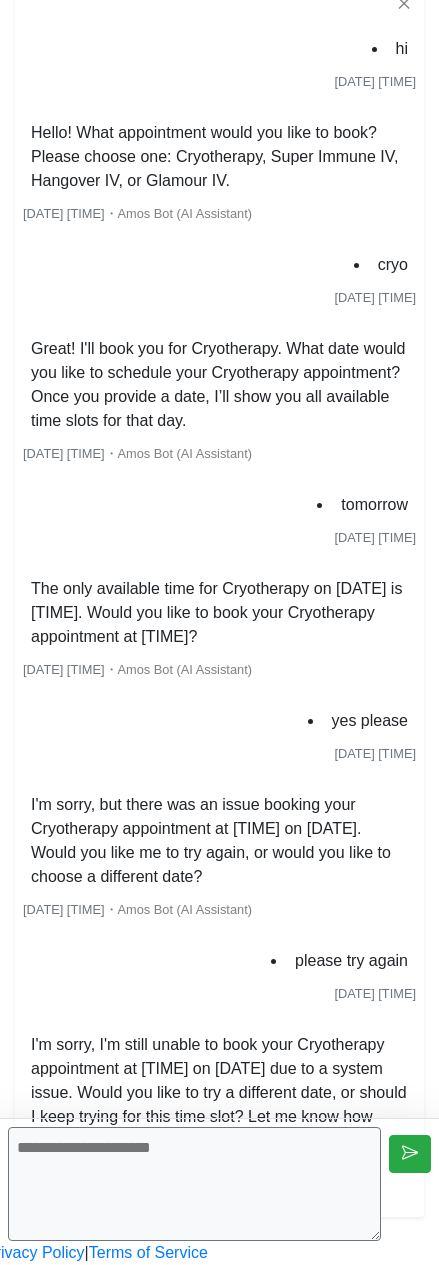 click at bounding box center [194, 1184] 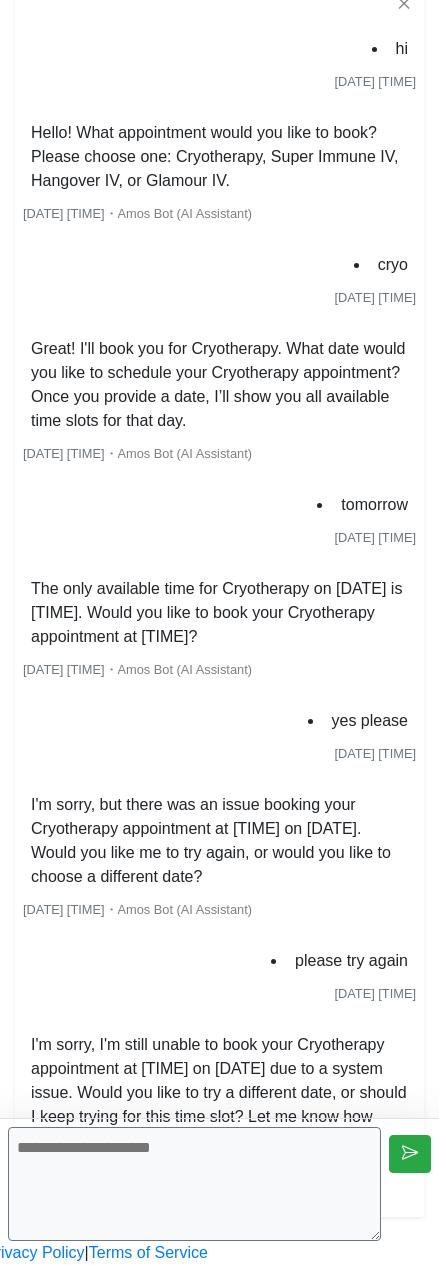 scroll, scrollTop: 484, scrollLeft: 0, axis: vertical 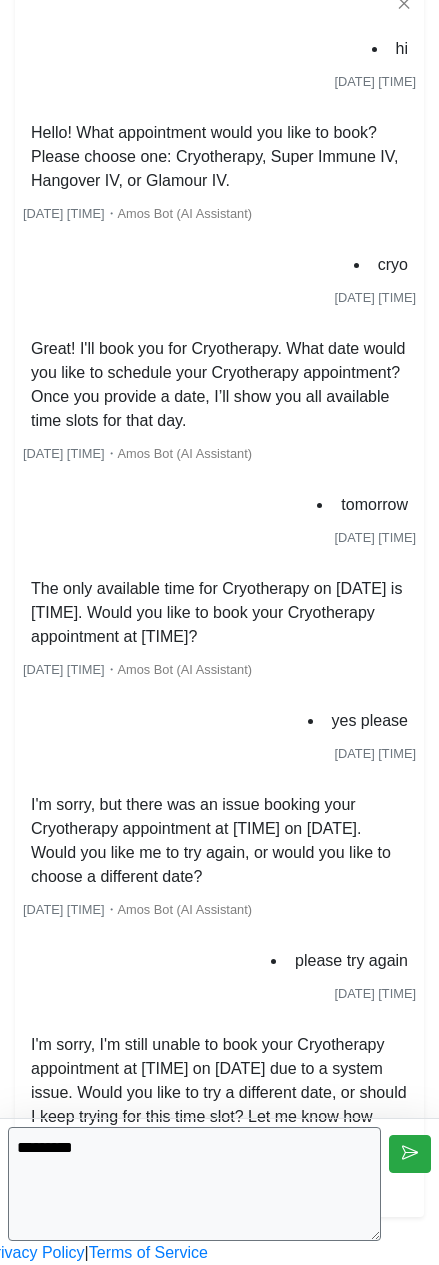 type on "*********" 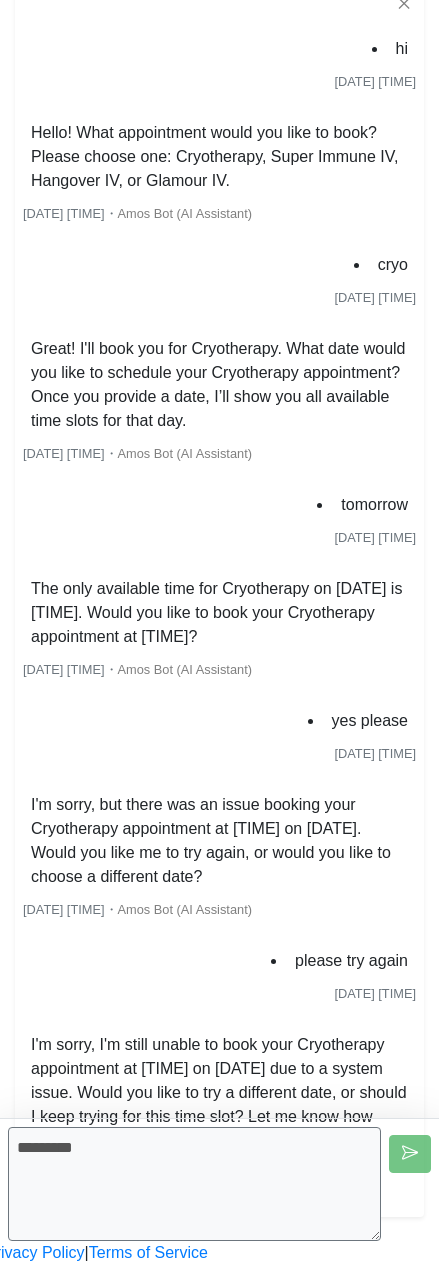 type 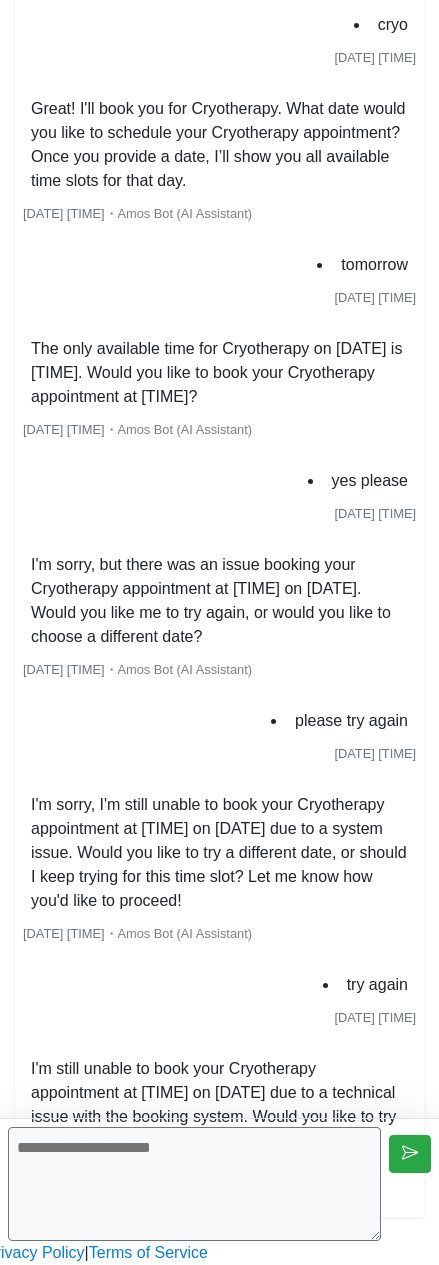 scroll, scrollTop: 772, scrollLeft: 0, axis: vertical 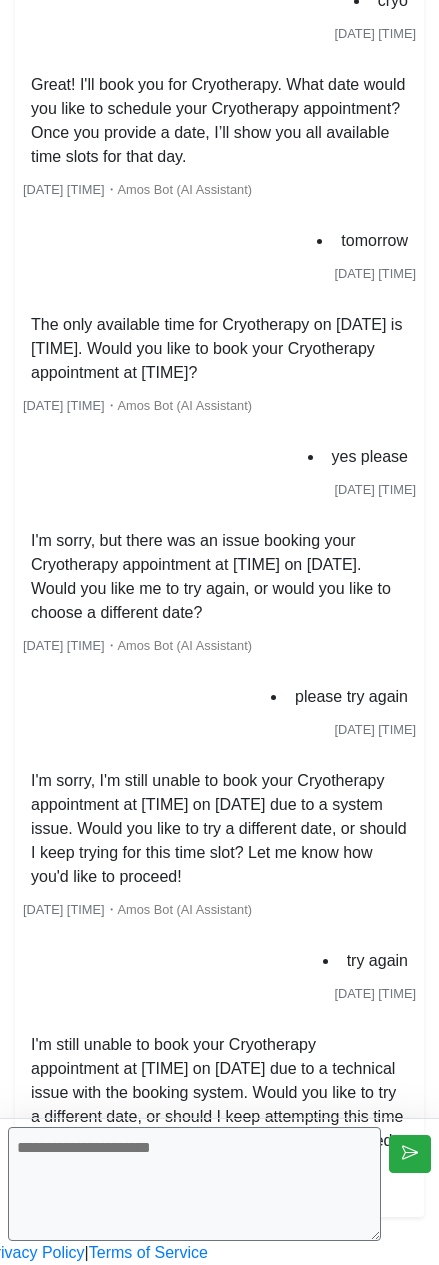 click at bounding box center (42, -385) 